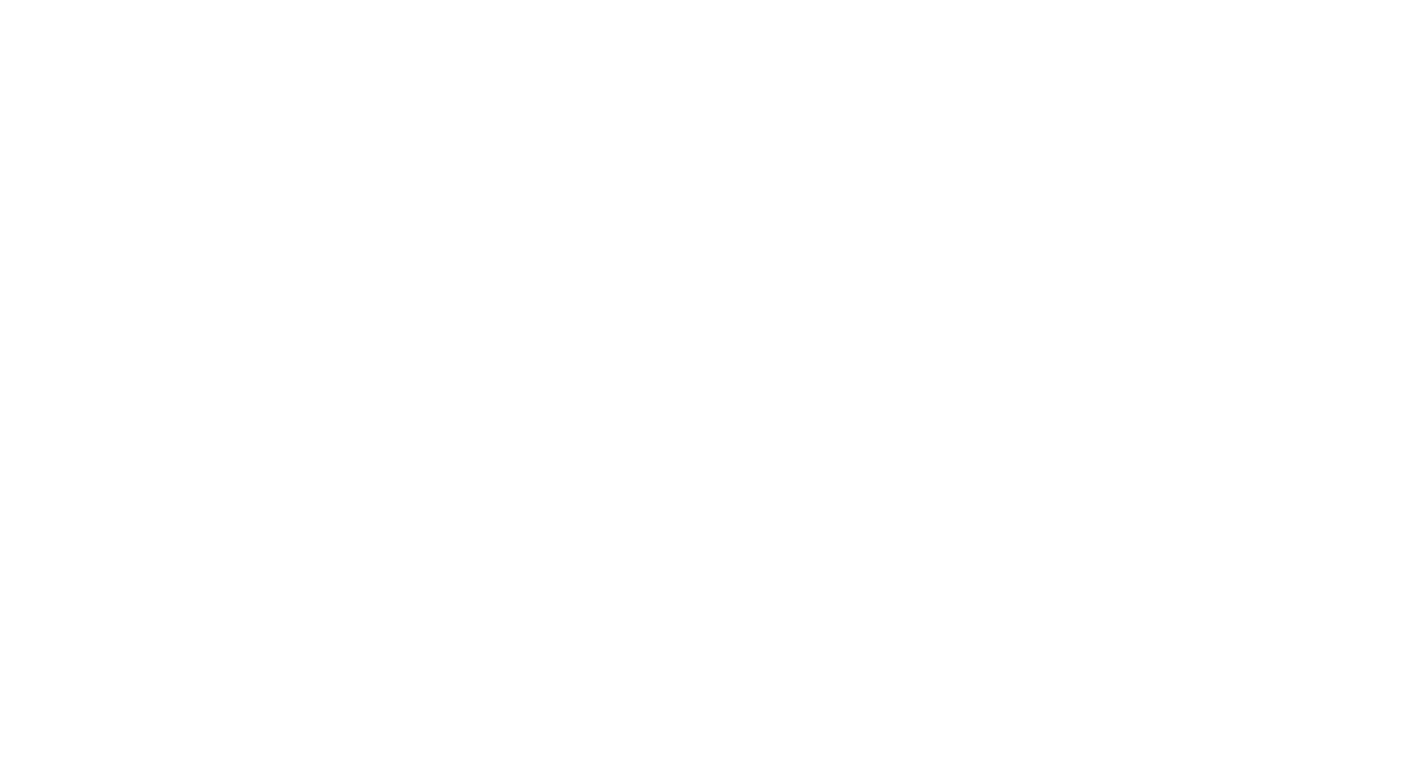 scroll, scrollTop: 0, scrollLeft: 0, axis: both 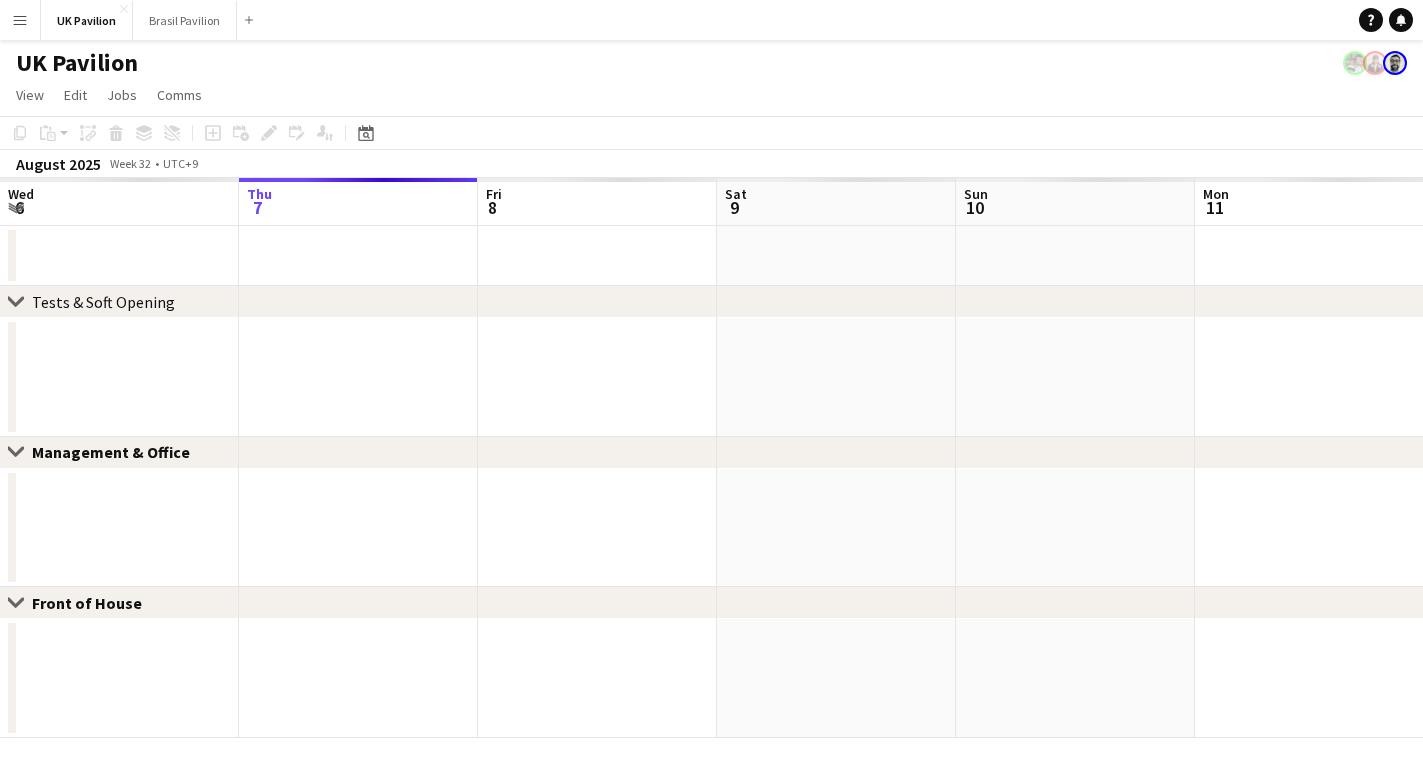 click at bounding box center [597, 377] 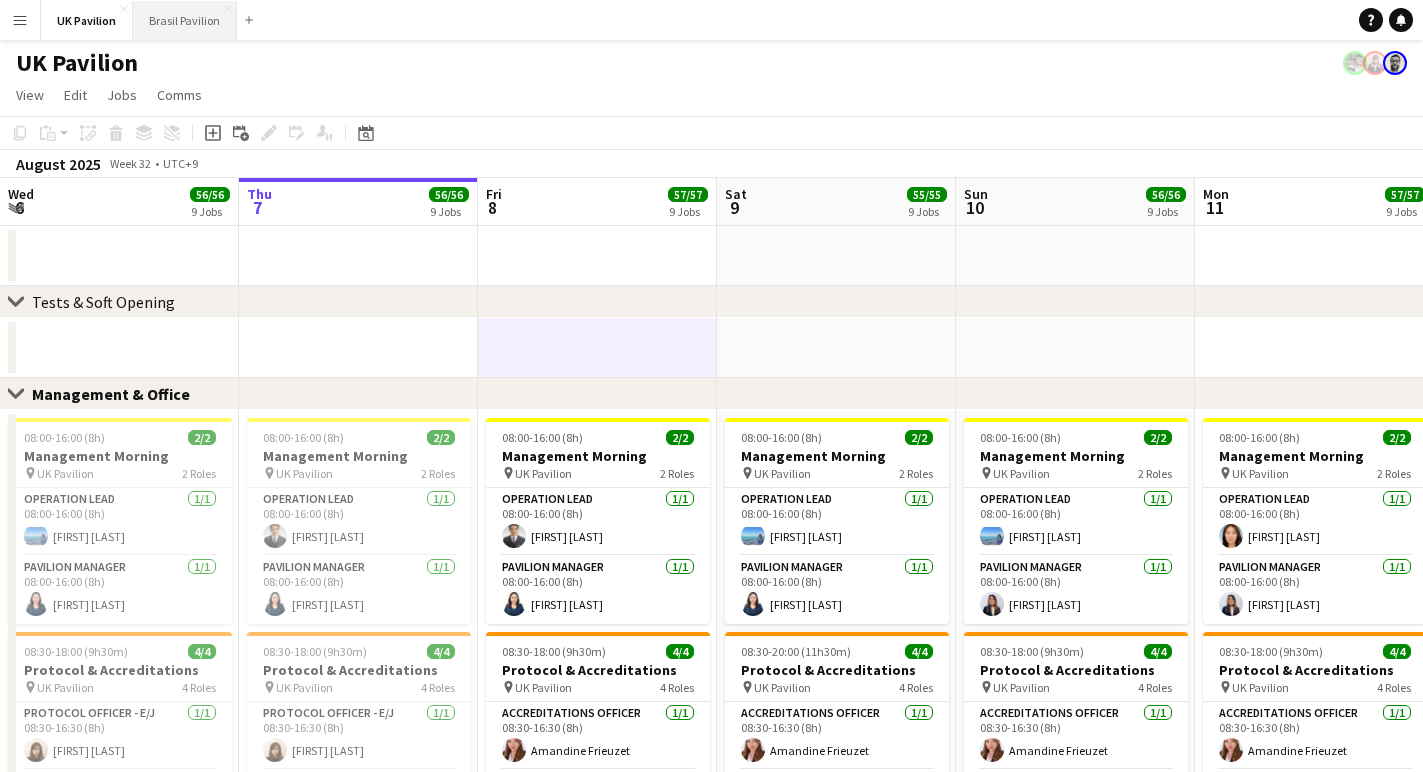 click on "Brasil Pavilion
Close" at bounding box center (185, 20) 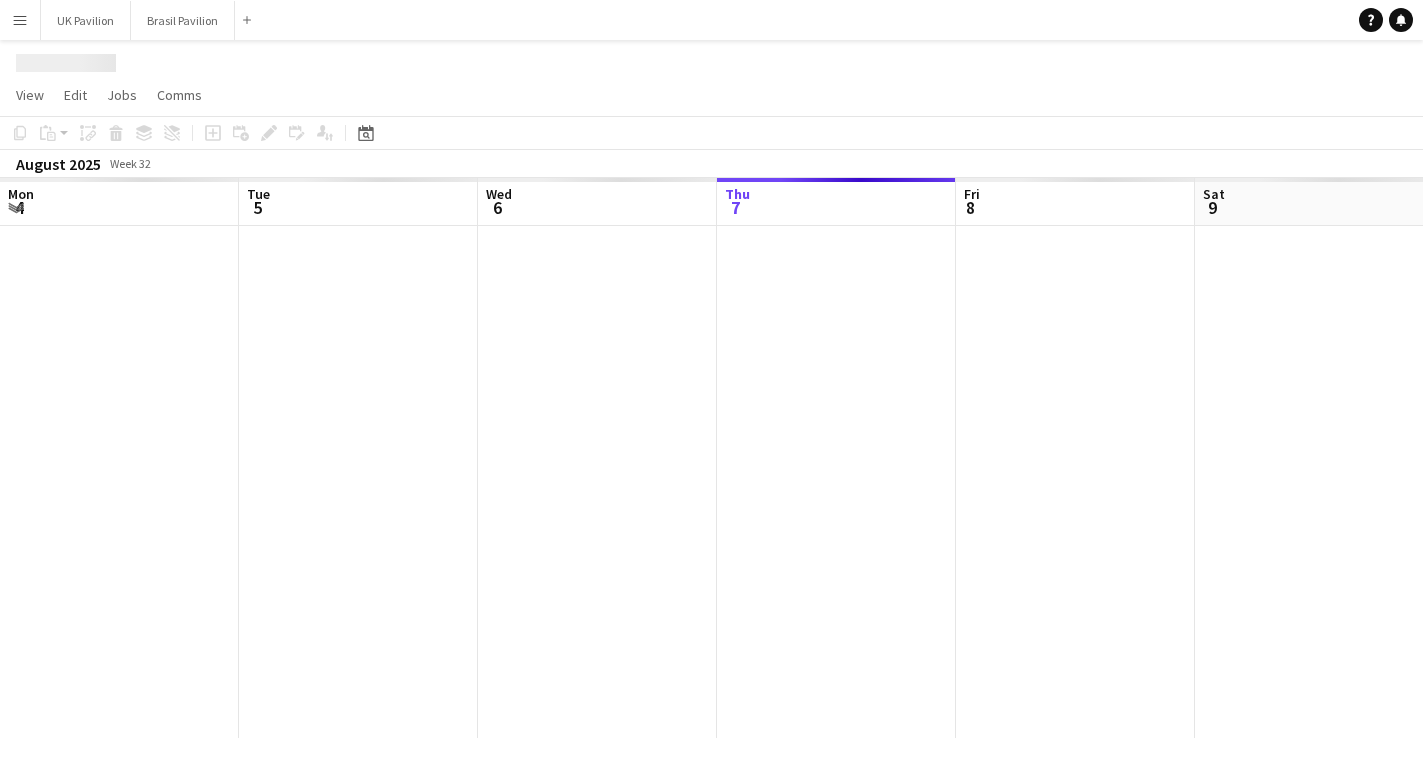 scroll, scrollTop: 0, scrollLeft: 478, axis: horizontal 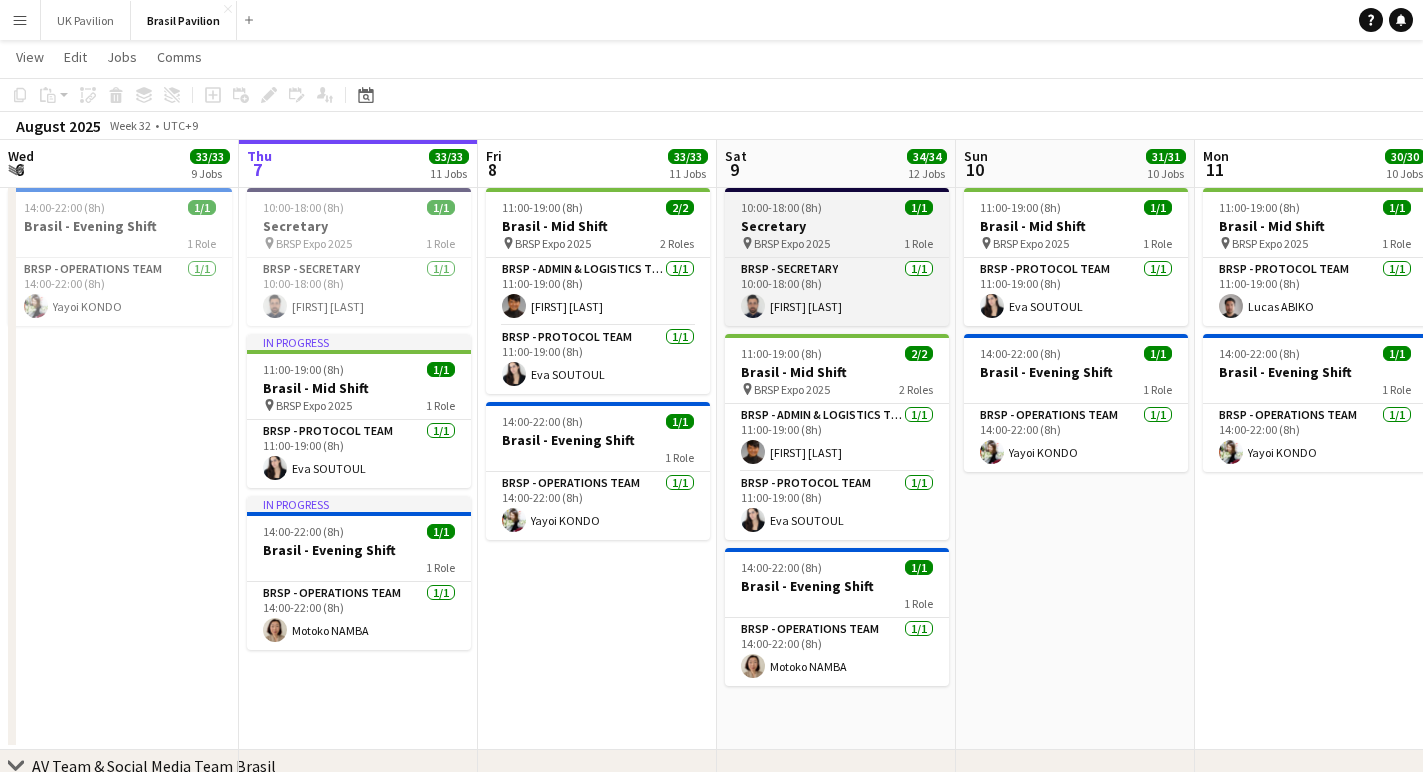 click on "Secretary" at bounding box center (837, 226) 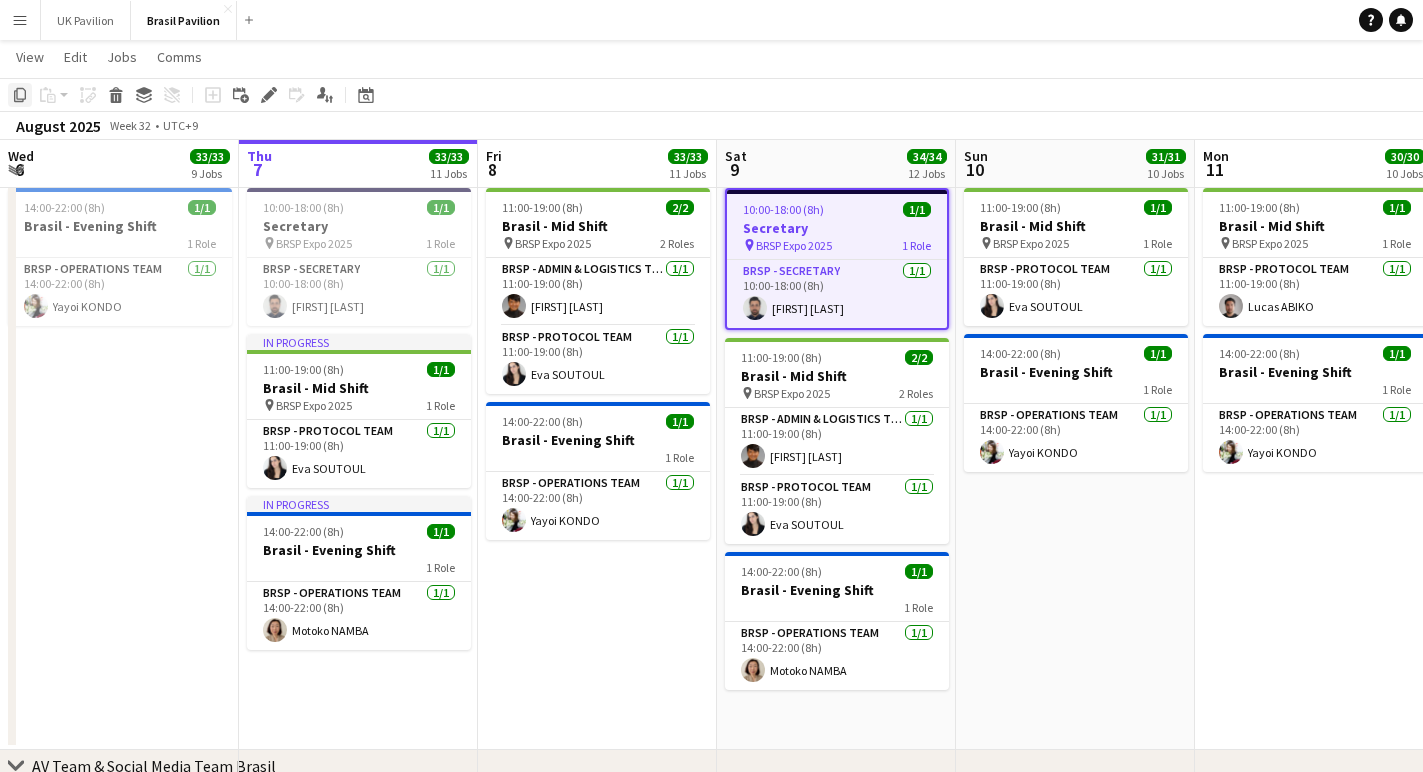 click on "Copy" 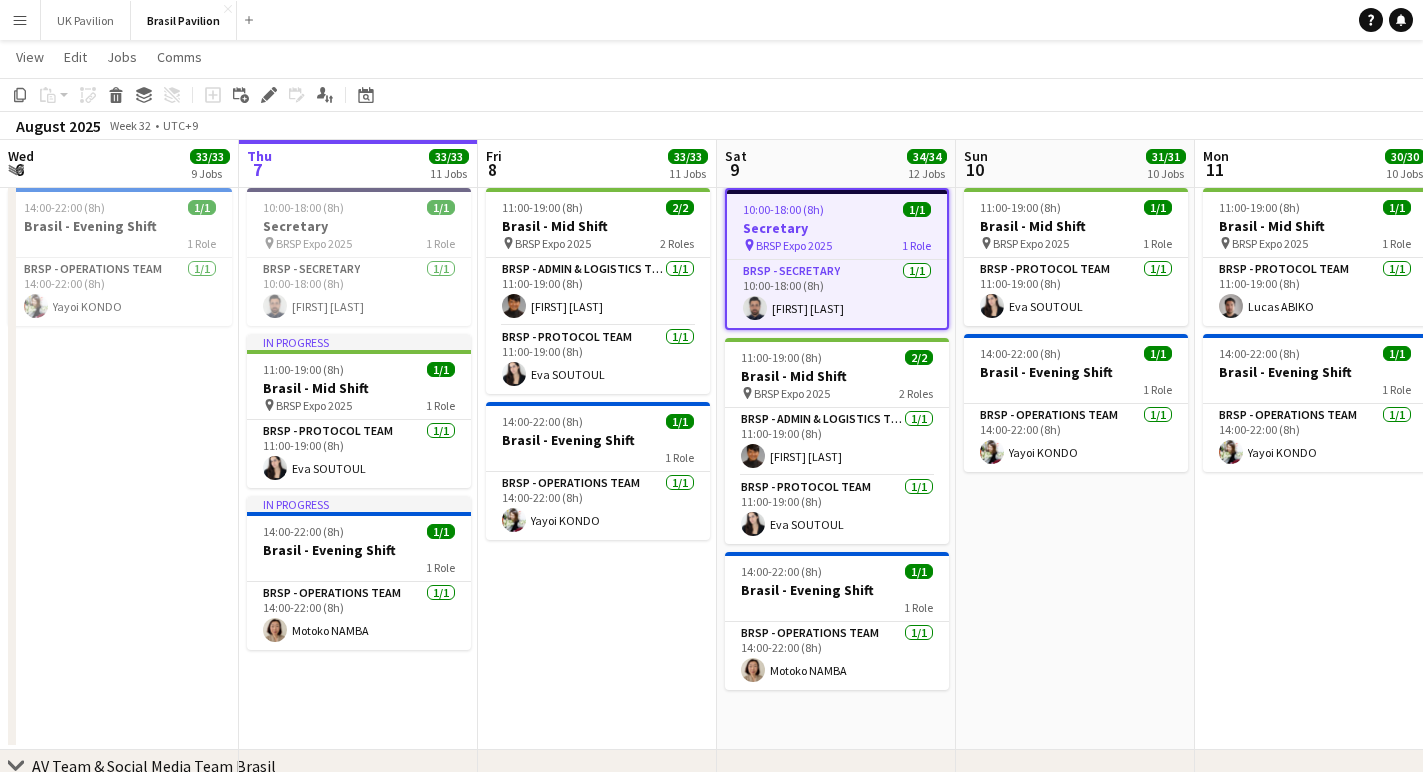 click on "08:00-18:00 (10h)    5/5   Brasil - Morning Shift
pin
BRSP - Expo 2025   4 Roles   BRSP - Maintenance Team   1/1   08:00-16:00 (8h)
[FIRST] [LAST]  BRSP - Operations Team   1/1   08:00-16:00 (8h)
[FIRST] [LAST]  BRSP - Protocol Team   2/2   09:00-17:00 (8h)
[FIRST] [LAST] [FIRST] [LAST]  BRSP - Public Relations Team   1/1   10:00-18:00 (8h)
[FIRST] [LAST]     09:00-17:00 (8h)    1/1   Brasil - IT Shift
pin
BRSP - IT Team   1/1   09:00-17:00 (8h)
[FIRST] [LAST]     11:00-19:00 (8h)    2/2   Brasil - Mid Shift
pin
BRSP Expo 2025   2 Roles   BRSP - Admin & Logistics Team   1/1   11:00-19:00 (8h)
[FIRST] [LAST]  BRSP - Protocol Team   1/1   11:00-19:00 (8h)
[FIRST] [LAST]     14:00-22:00 (8h)    1/1   Brasil - Evening Shift   1 Role   BRSP - Operations Team   1/1   14:00-22:00 (8h)
[FIRST] [LAST]" at bounding box center [597, 240] 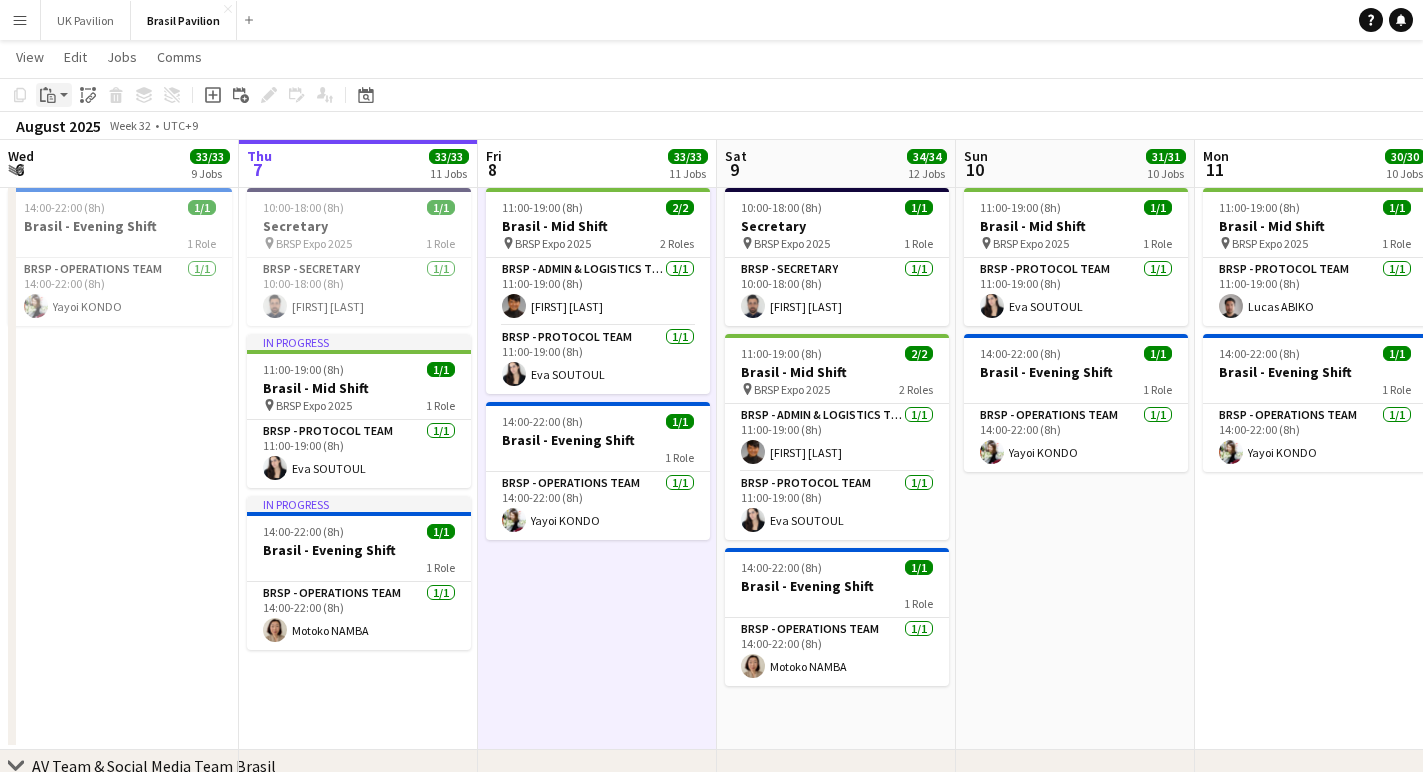 click on "Paste" at bounding box center (54, 95) 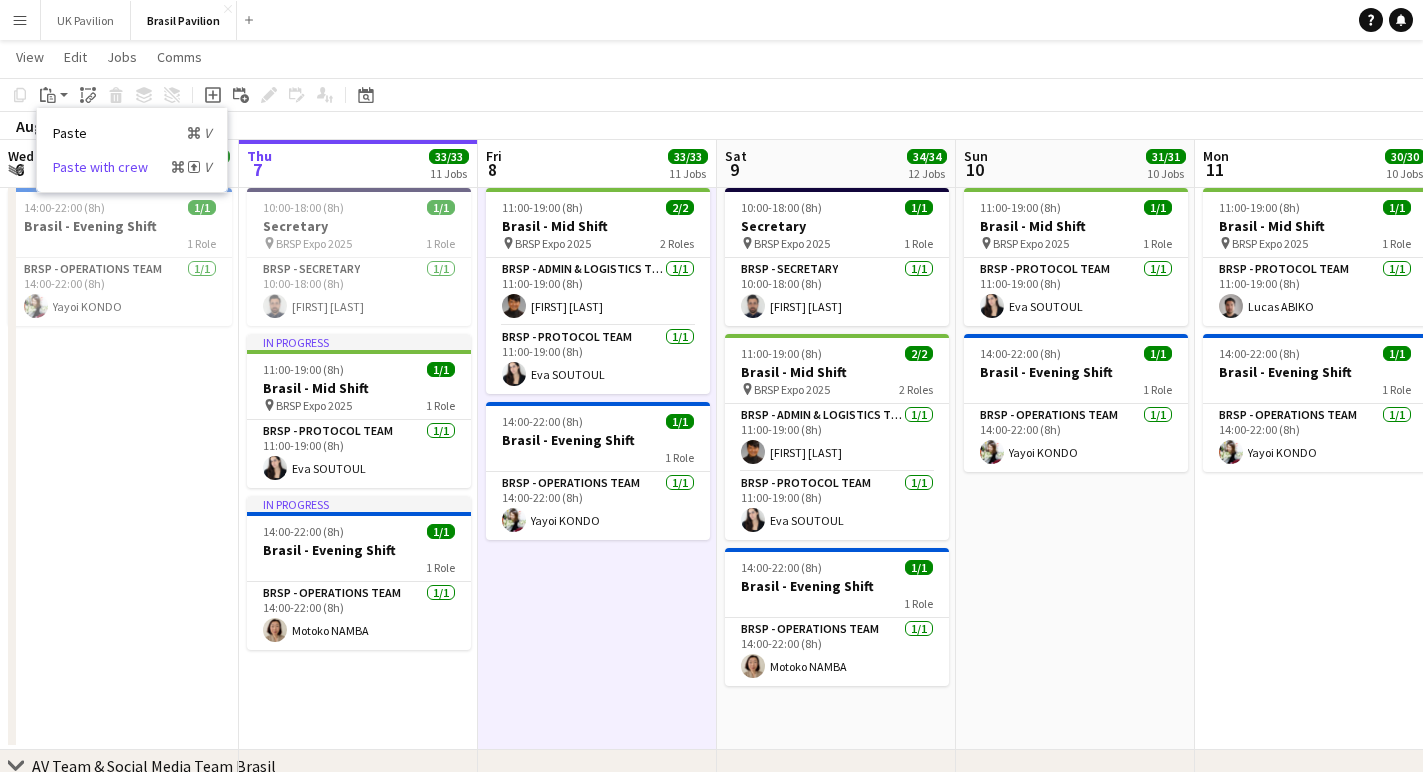 click on "Paste with crew
Command
Shift
V" at bounding box center (132, 167) 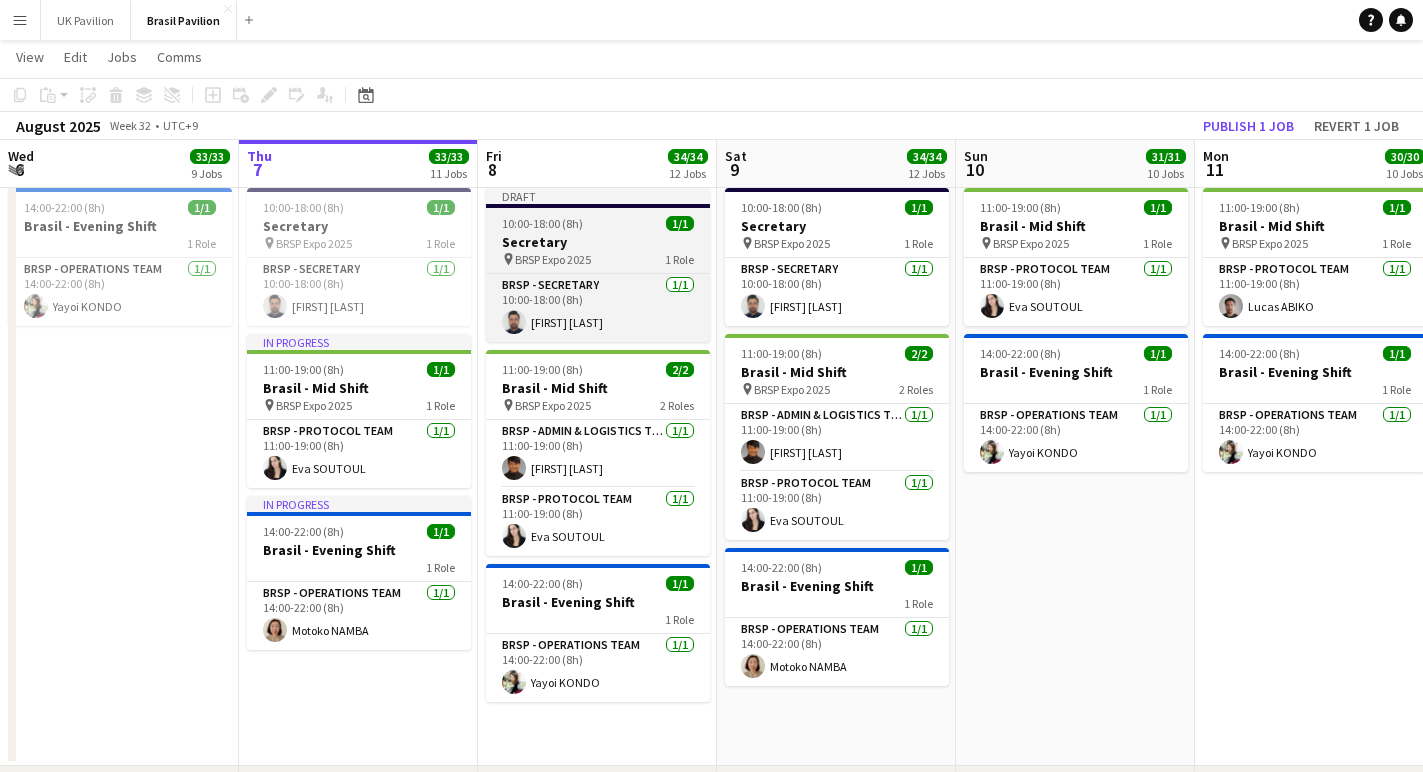 click on "Secretary" at bounding box center (598, 242) 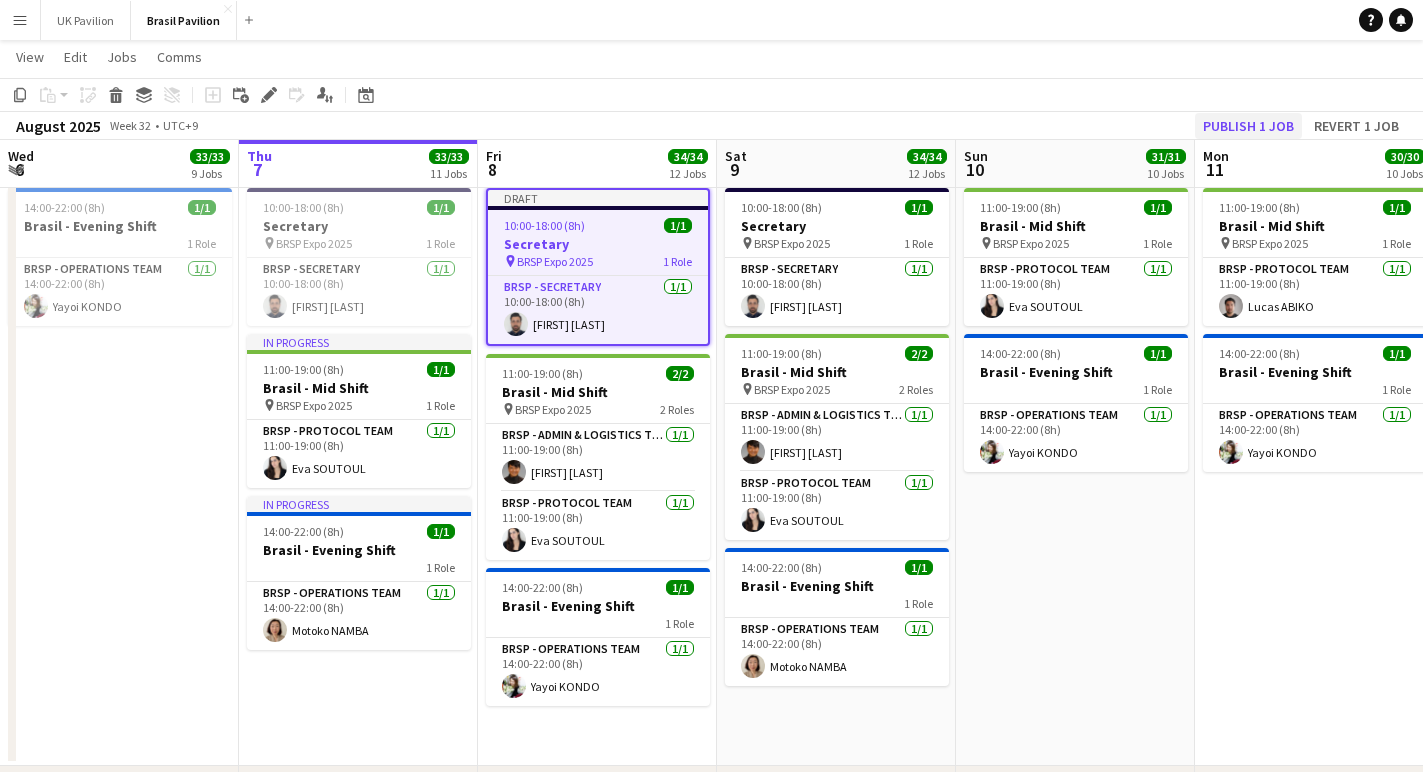 click on "Publish 1 job" 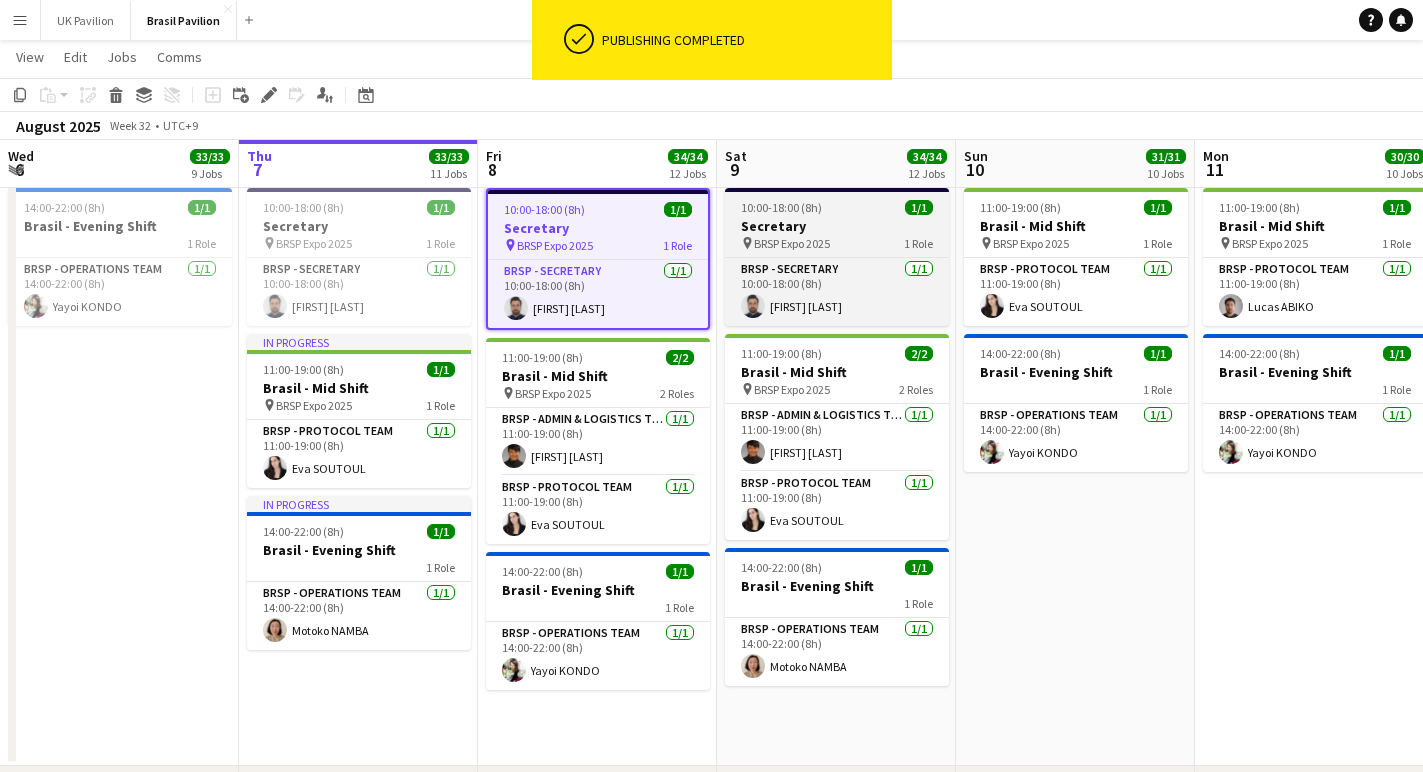 click on "Secretary" at bounding box center (837, 226) 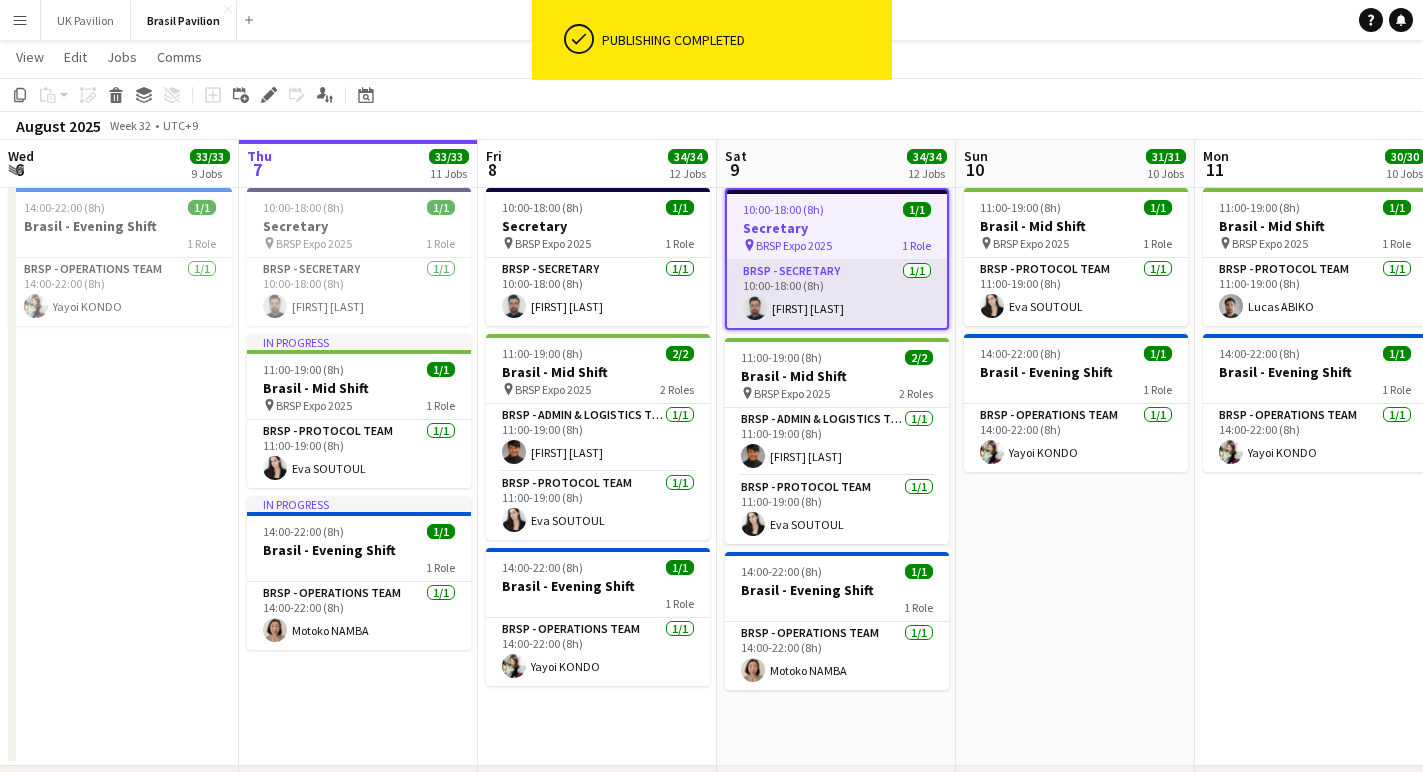 click on "BRSP - Secretary   1/1   10:00-18:00 (8h)
[FIRST] [LAST]" at bounding box center [837, 294] 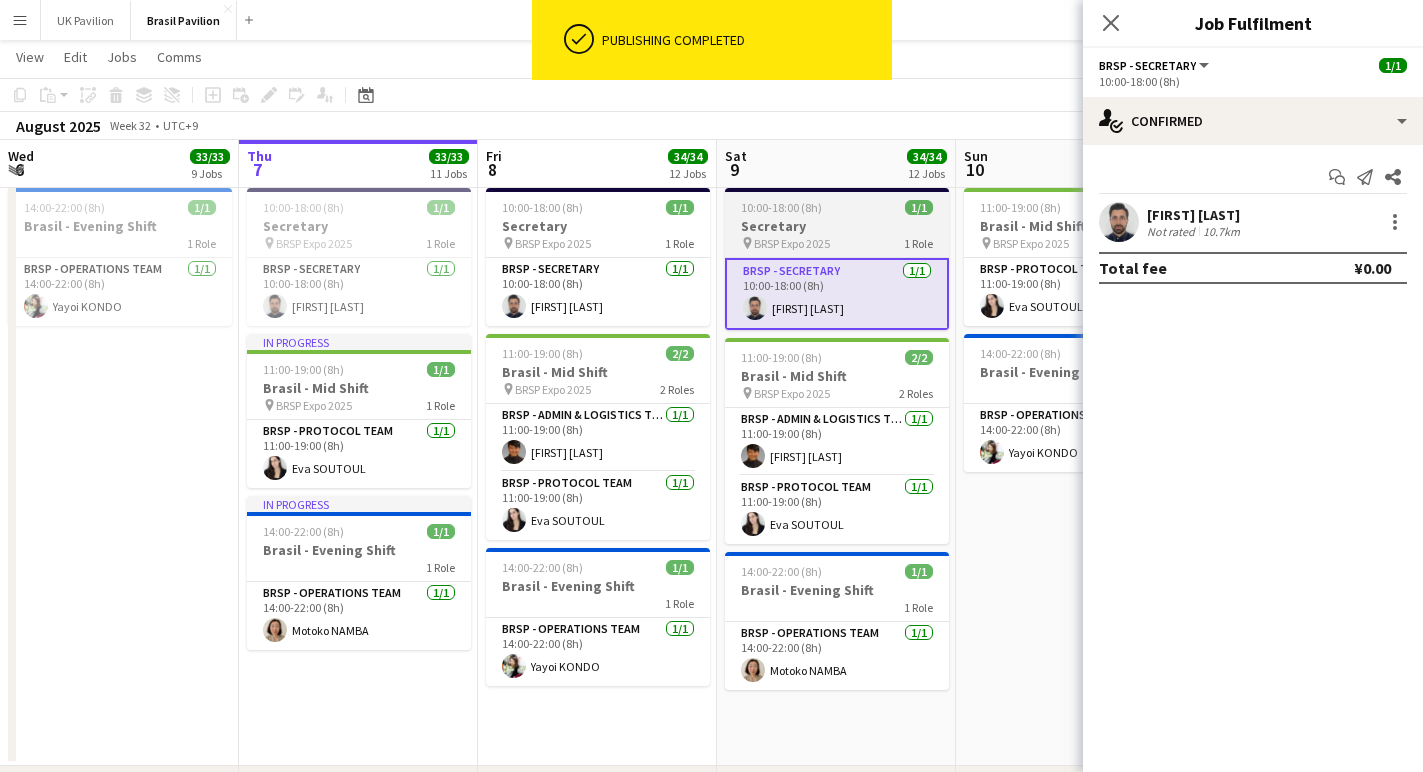 click on "Secretary" at bounding box center [837, 226] 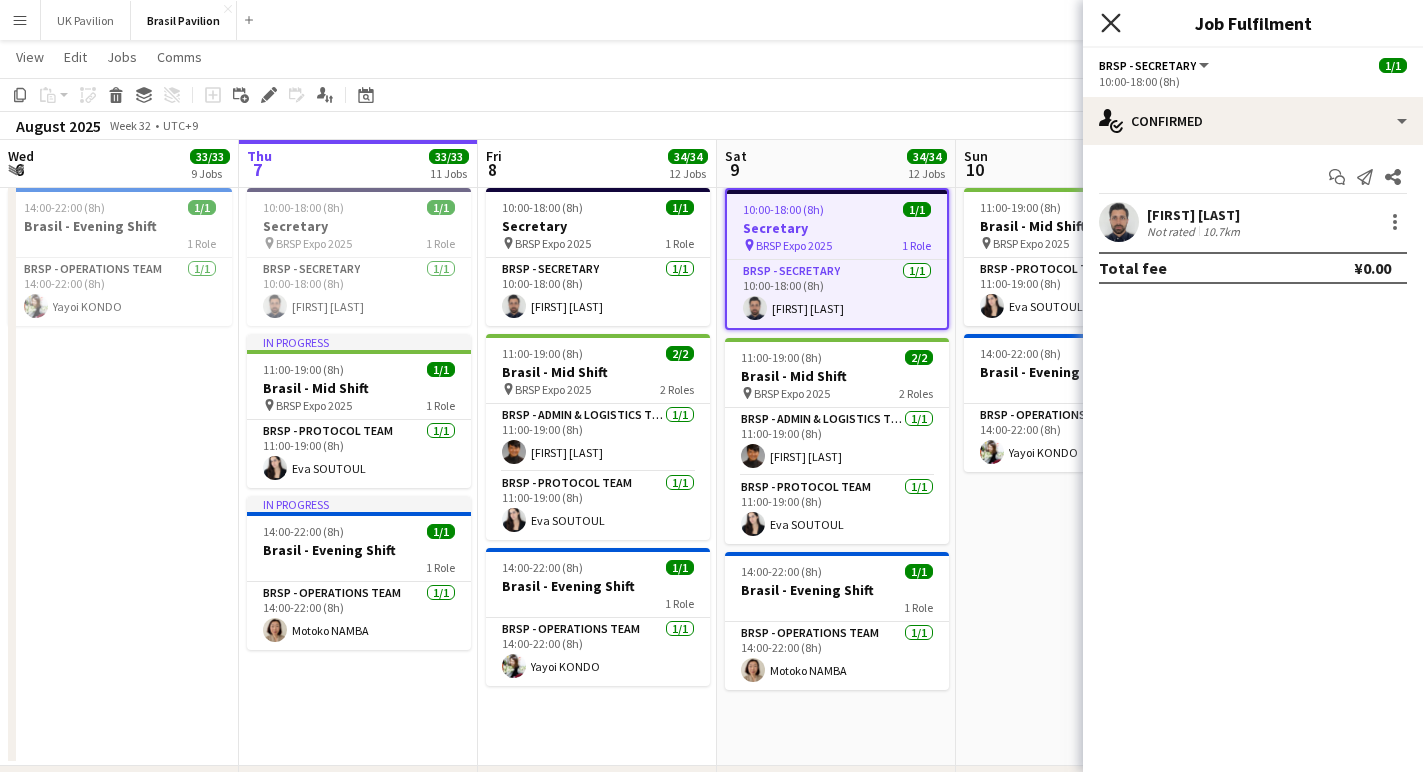 click 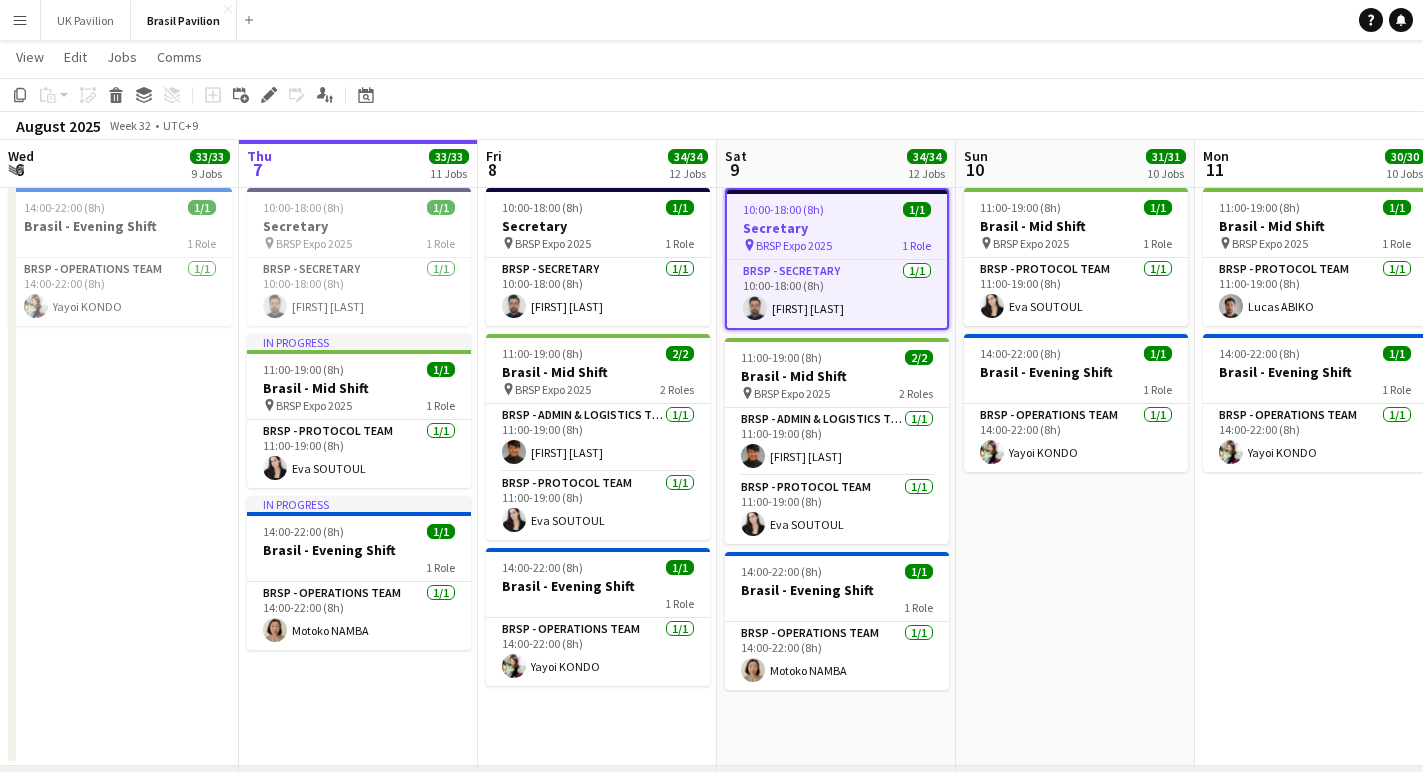 scroll, scrollTop: 0, scrollLeft: 0, axis: both 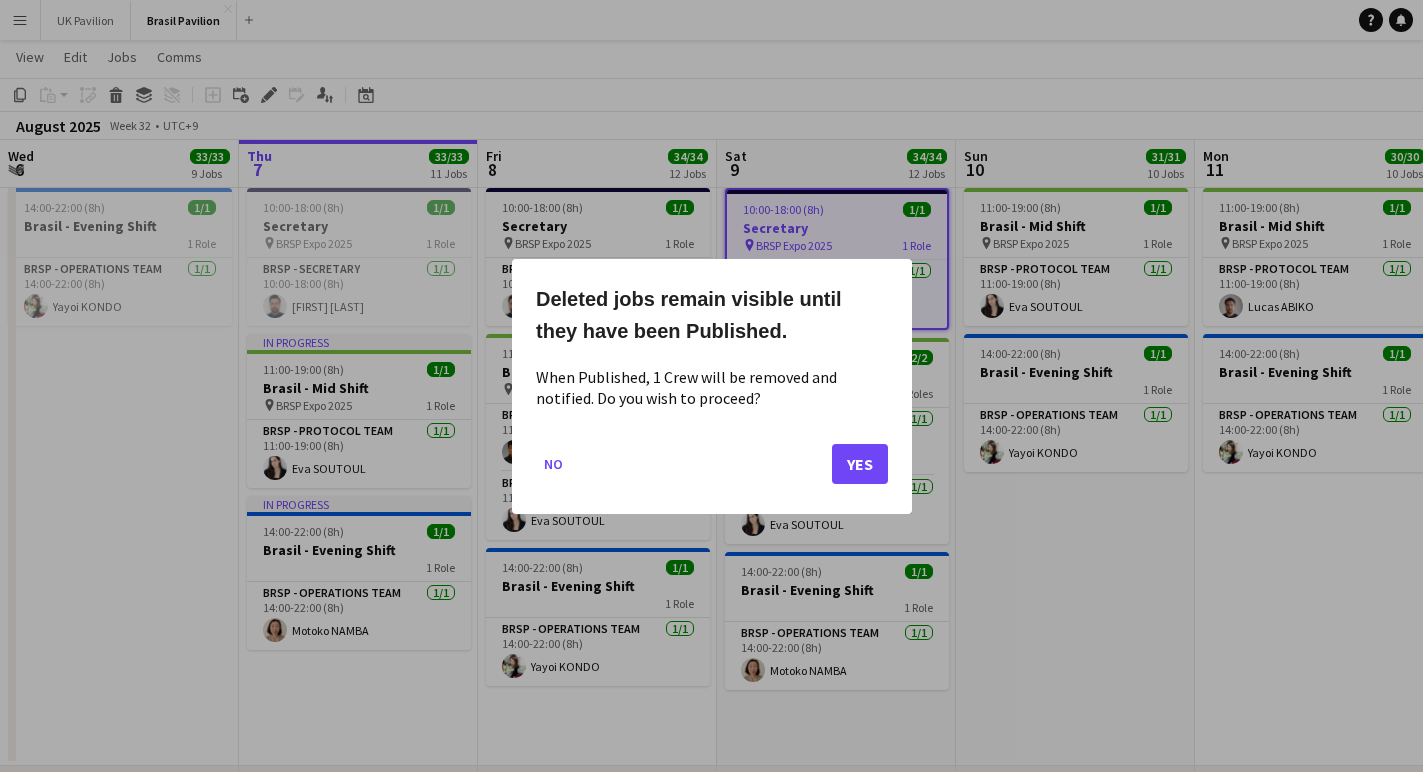 click on "Yes" 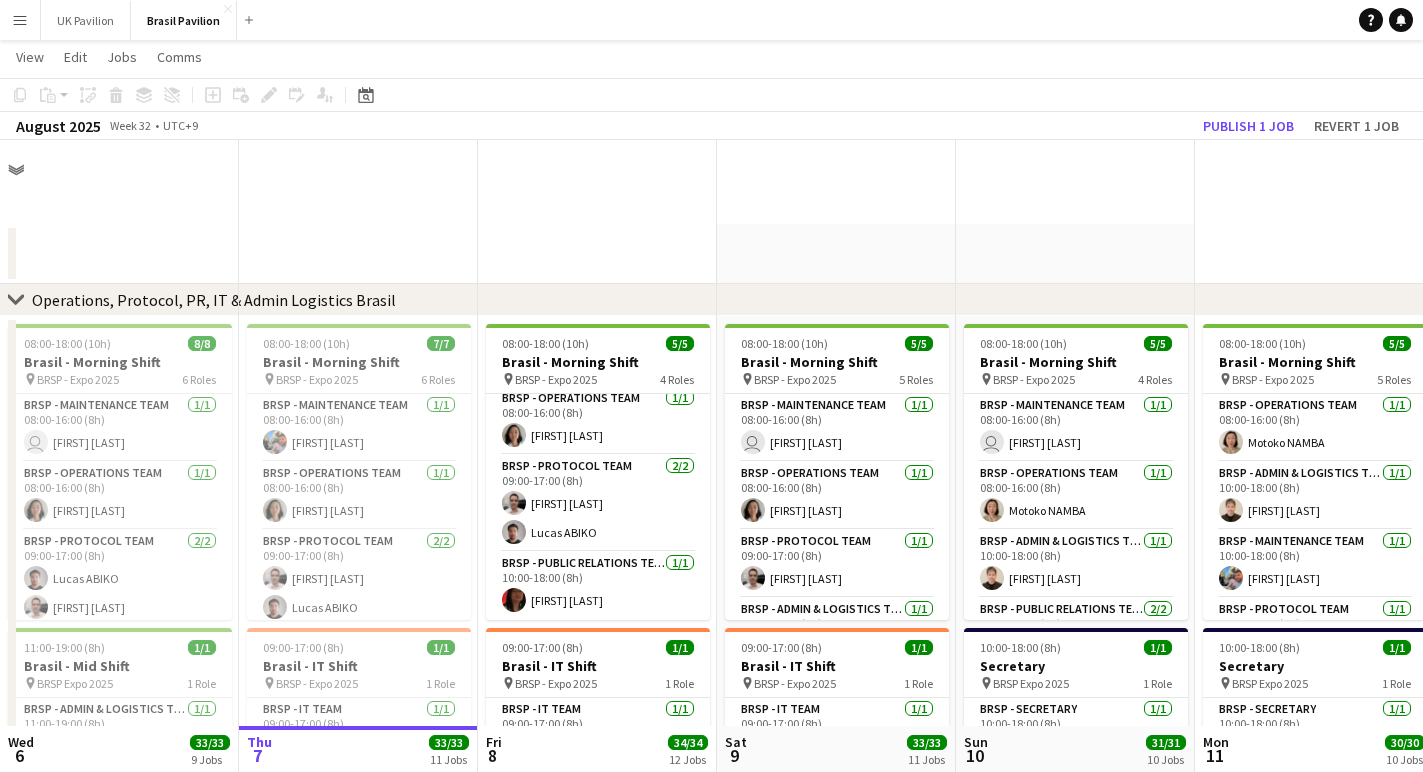 scroll, scrollTop: 586, scrollLeft: 0, axis: vertical 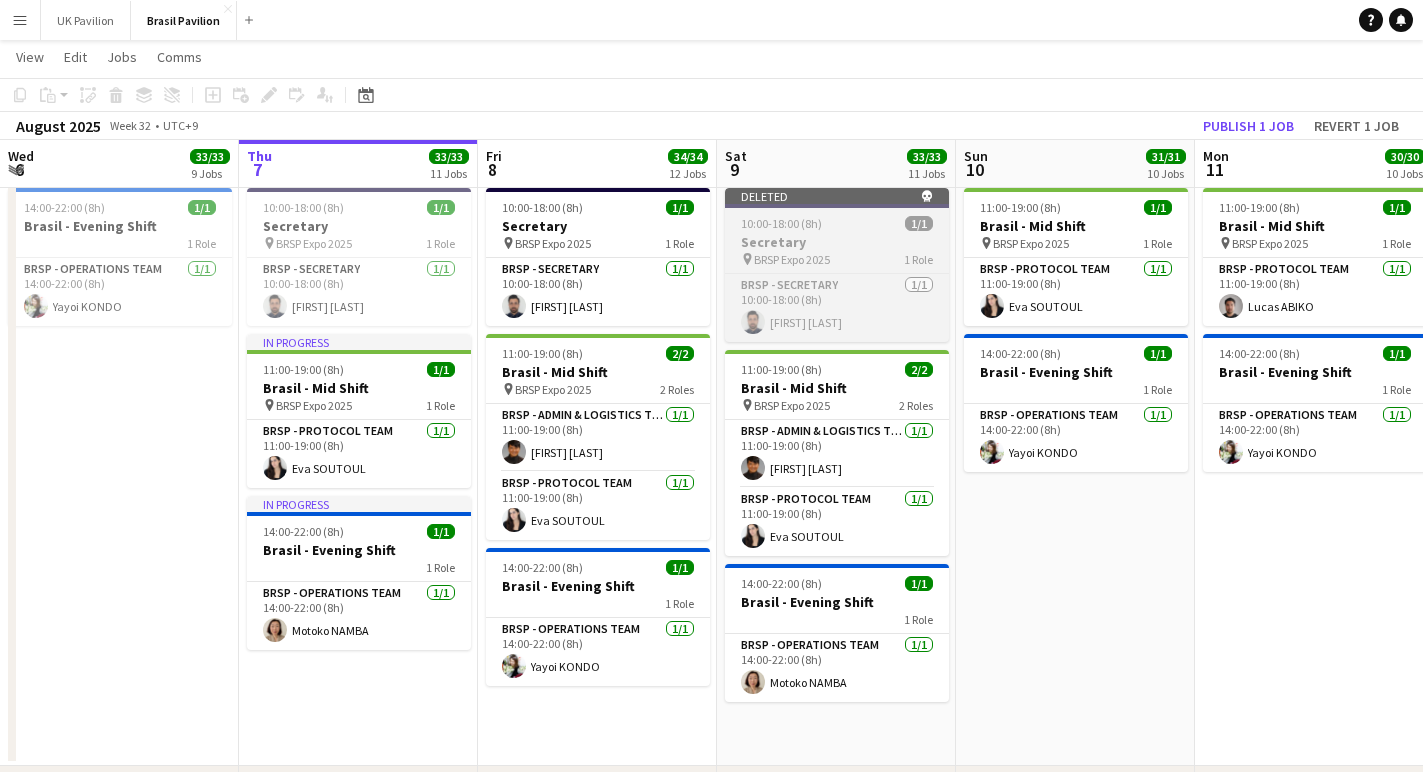 click on "Secretary" at bounding box center [837, 242] 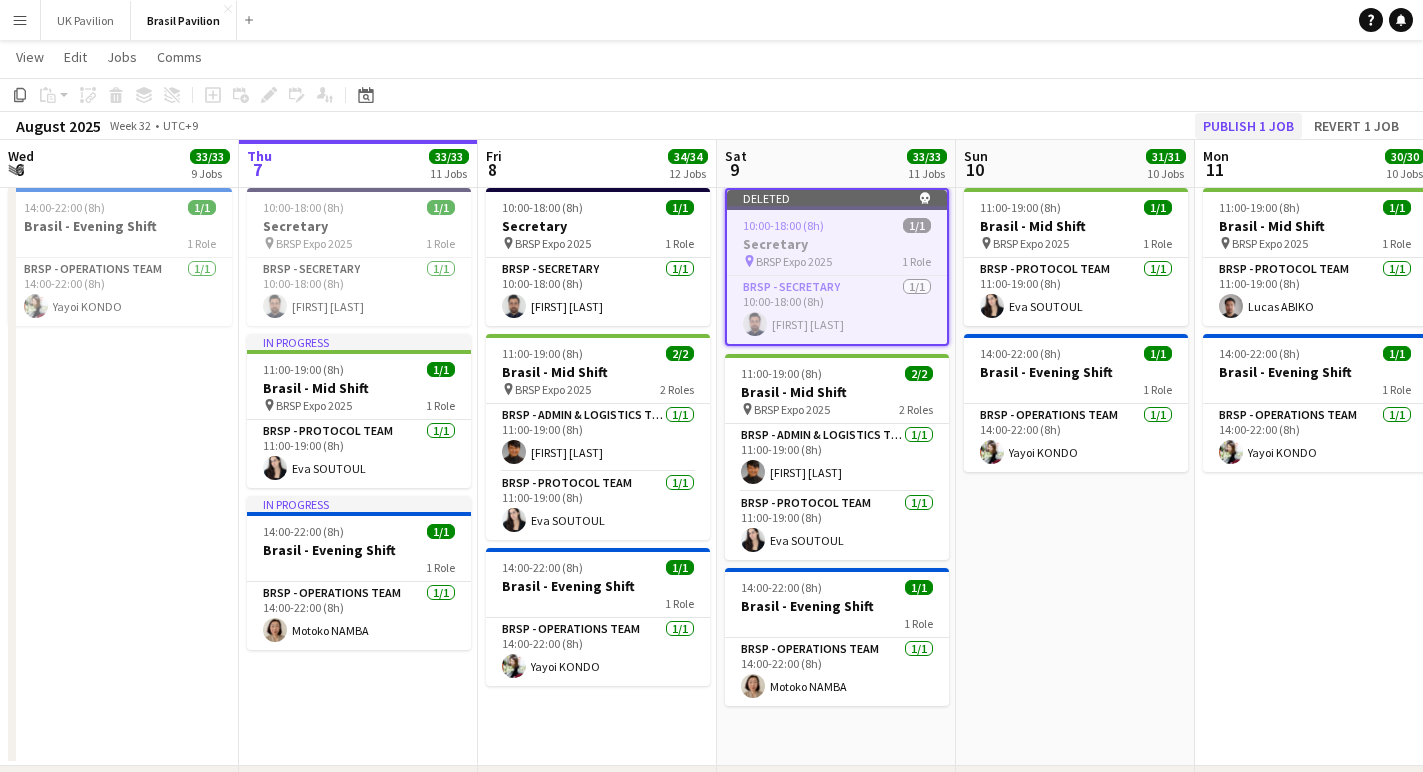 click on "Publish 1 job" 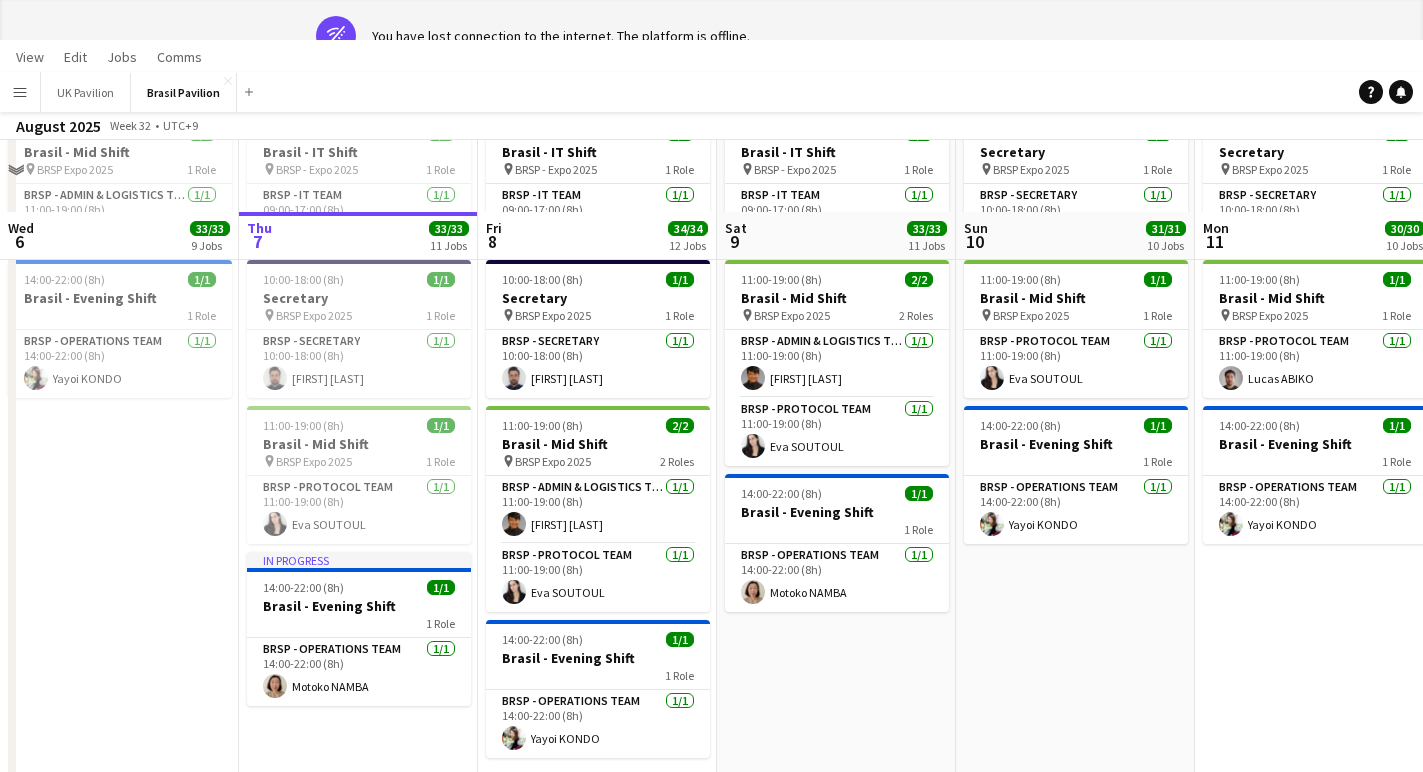 scroll, scrollTop: 0, scrollLeft: 0, axis: both 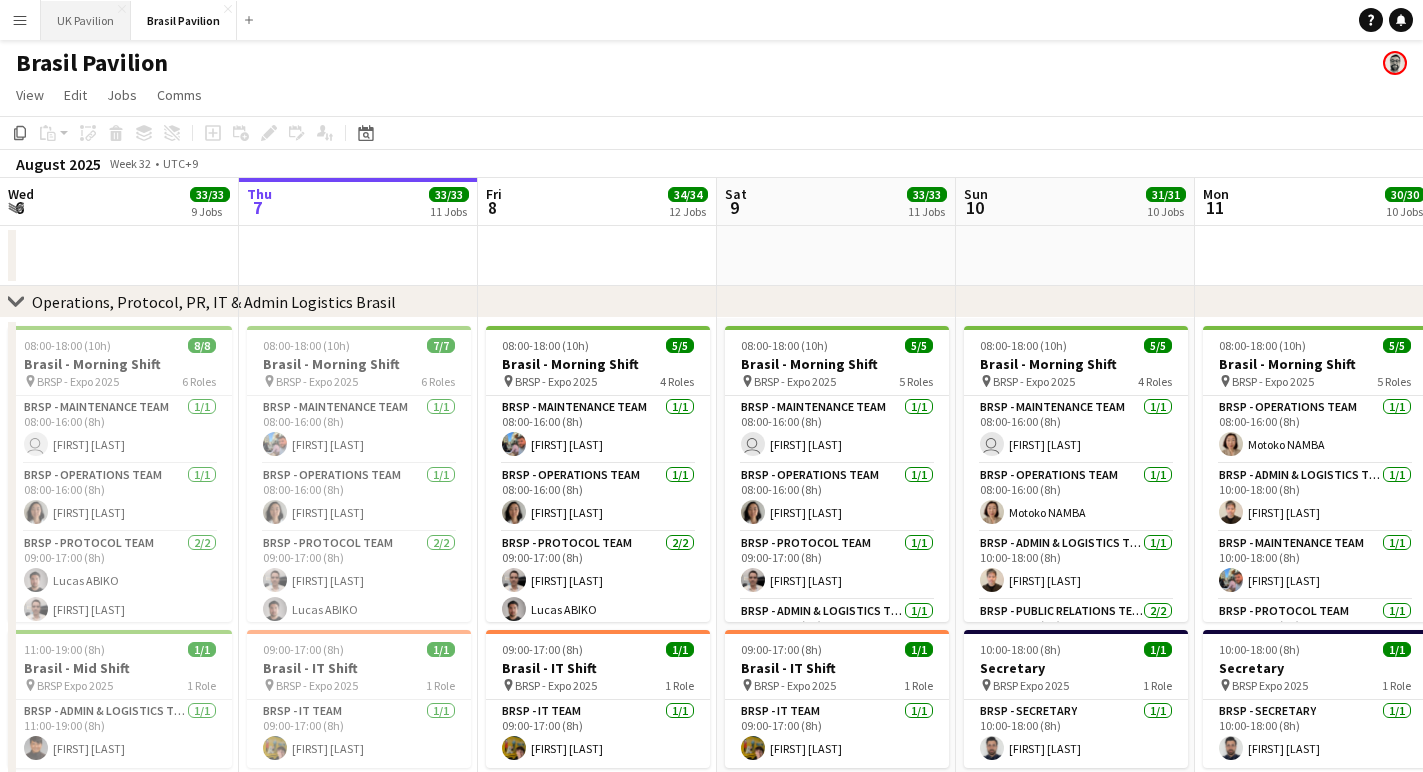 click on "UK Pavilion
Close" at bounding box center (86, 20) 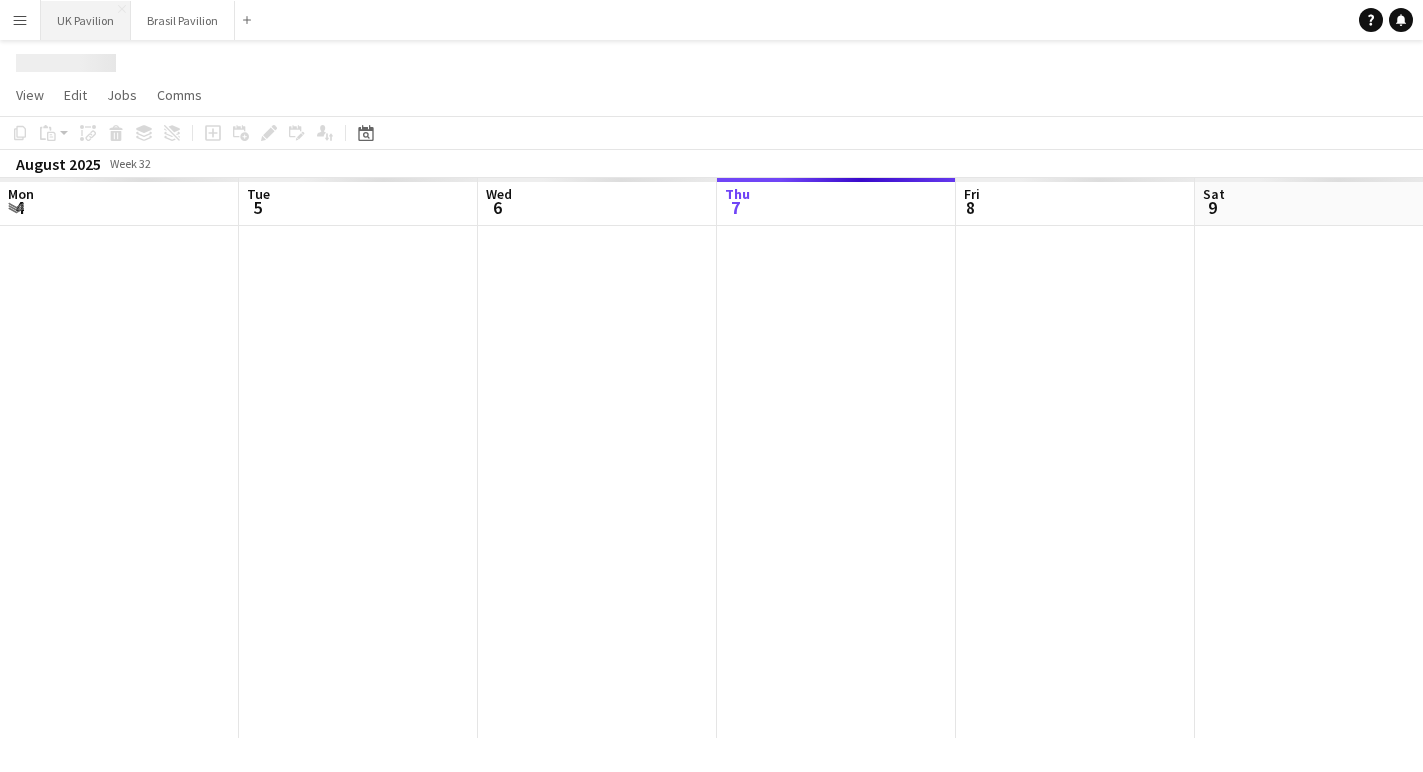 scroll, scrollTop: 0, scrollLeft: 478, axis: horizontal 